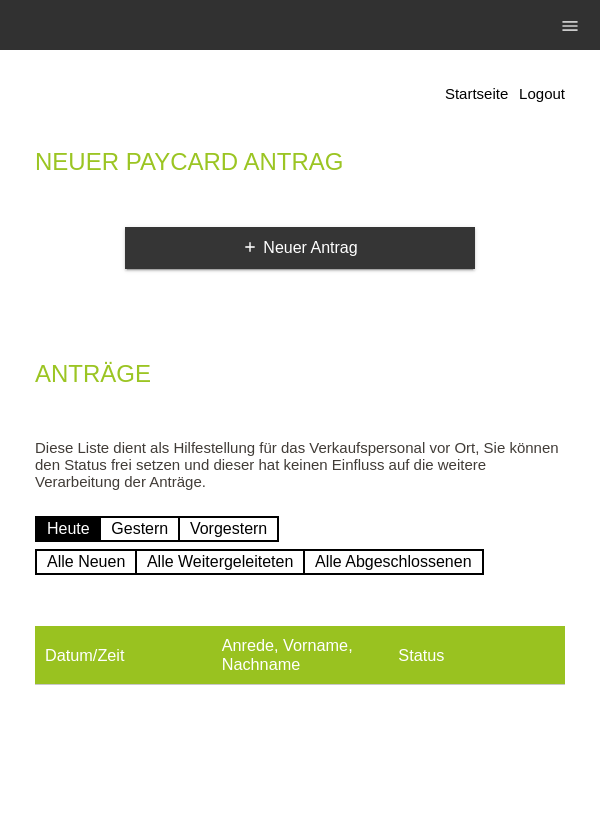 scroll, scrollTop: 0, scrollLeft: 0, axis: both 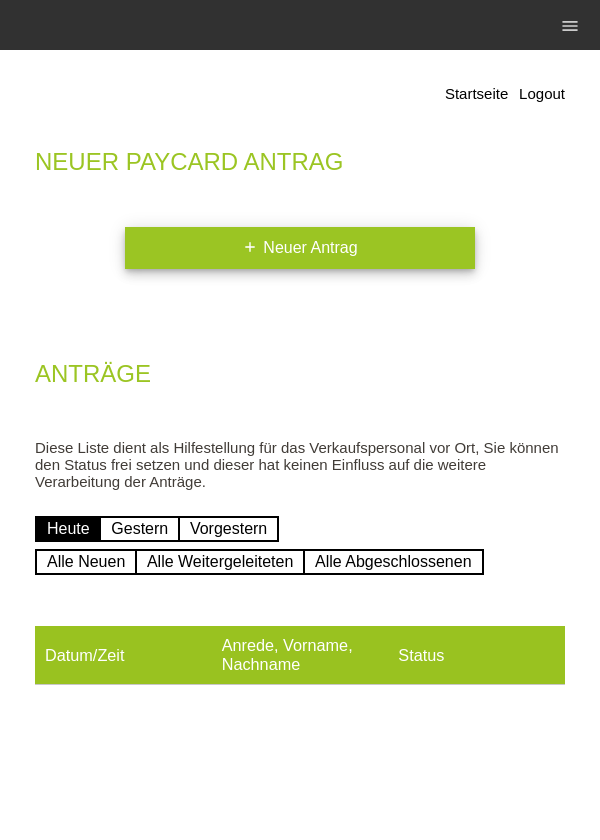 click on "add  Neuer Antrag" at bounding box center [300, 248] 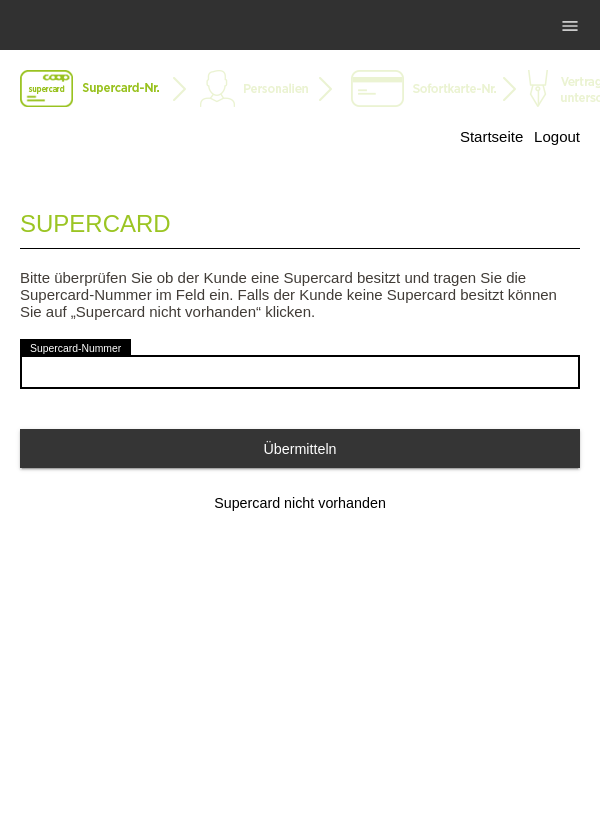 scroll, scrollTop: 0, scrollLeft: 0, axis: both 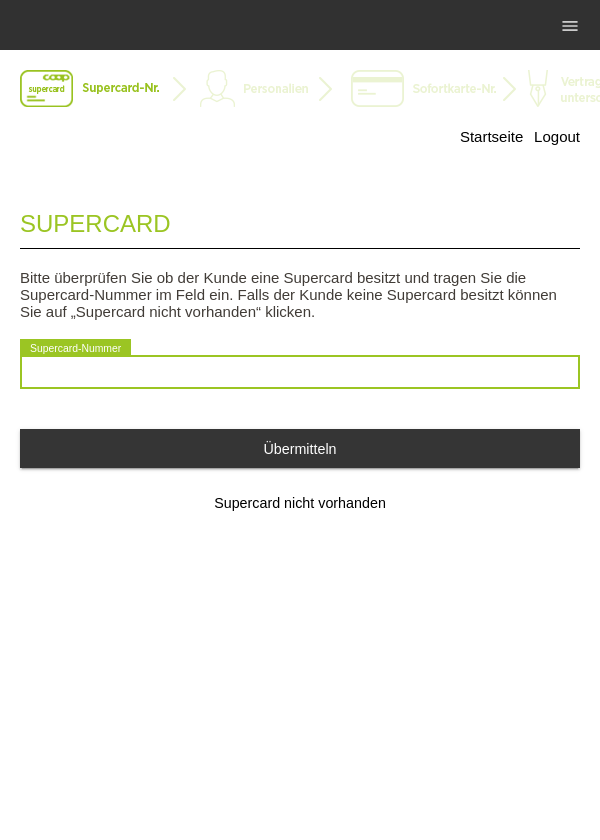 click at bounding box center [300, 372] 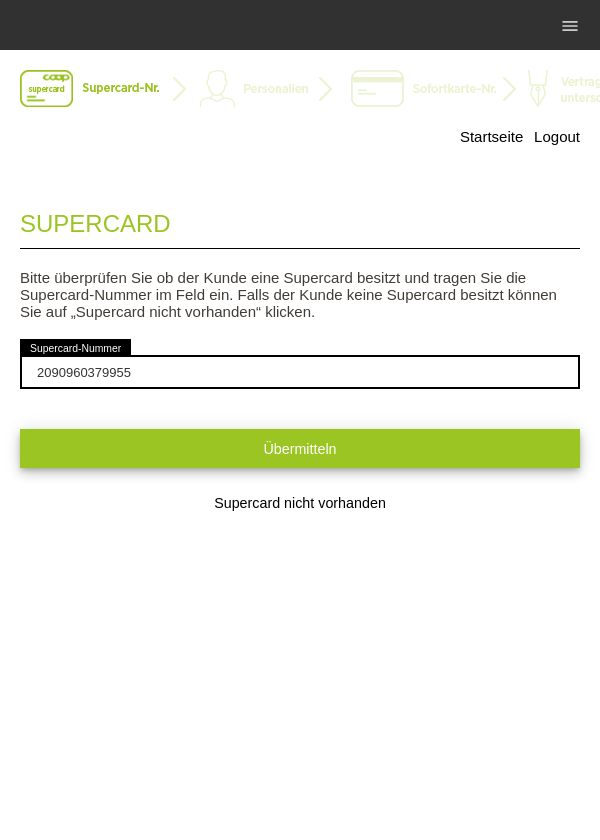 click on "Übermitteln" at bounding box center (300, 448) 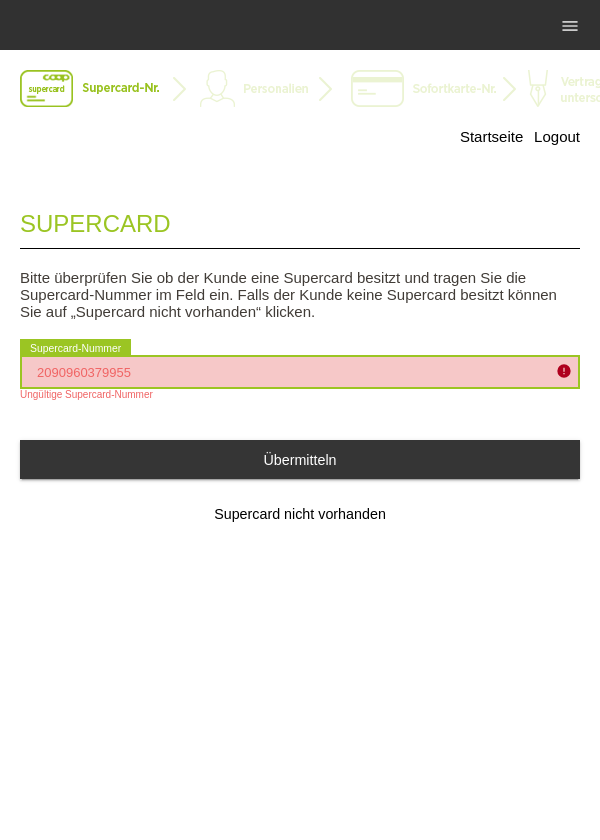 click on "2090960379955" at bounding box center (300, 372) 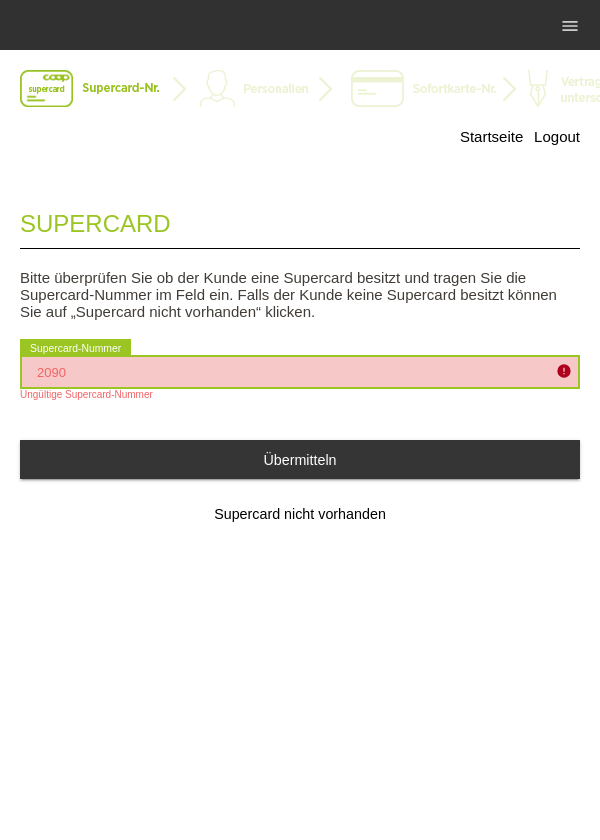 type on "209" 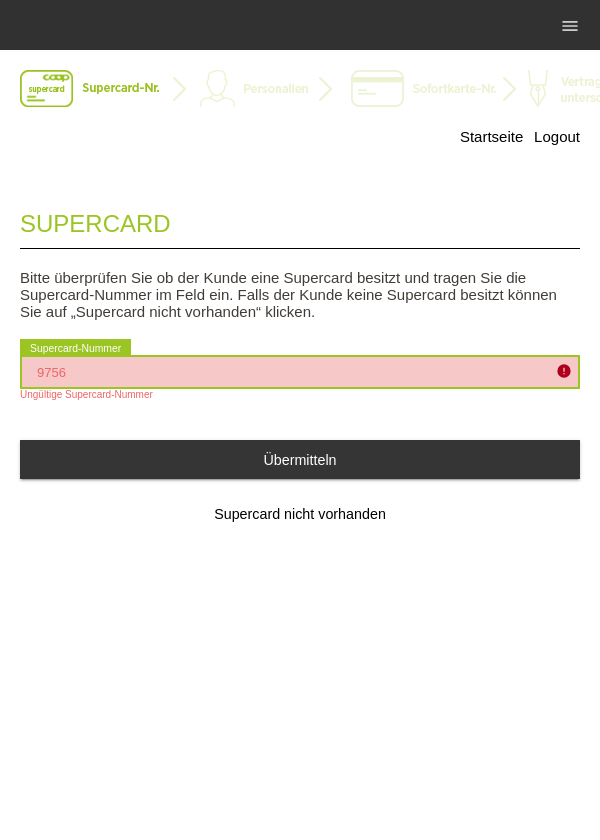 type on "975" 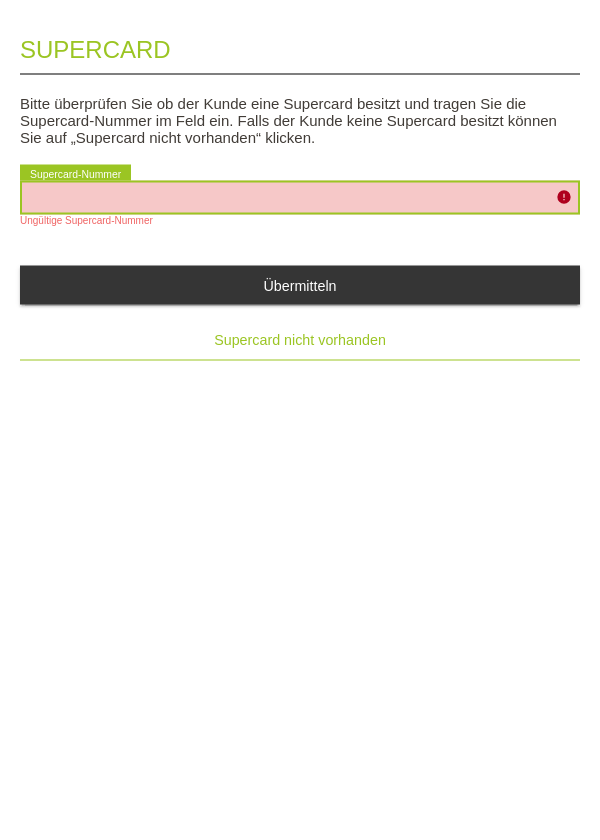 type 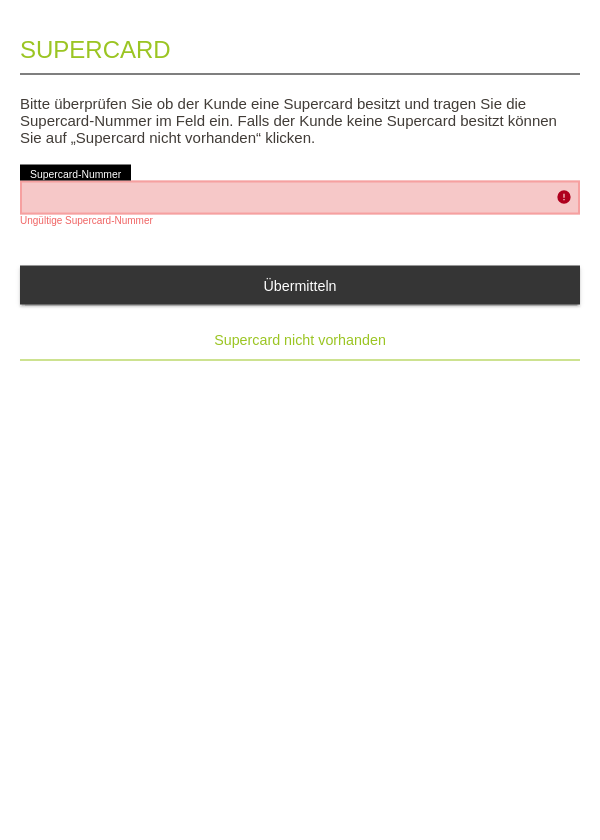 click on "Supercard nicht vorhanden" at bounding box center [300, 514] 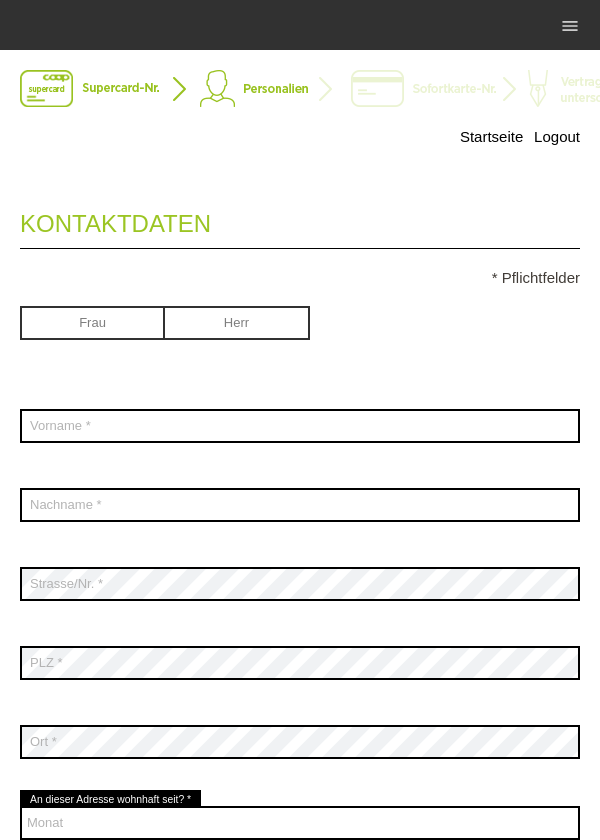 scroll, scrollTop: 0, scrollLeft: 0, axis: both 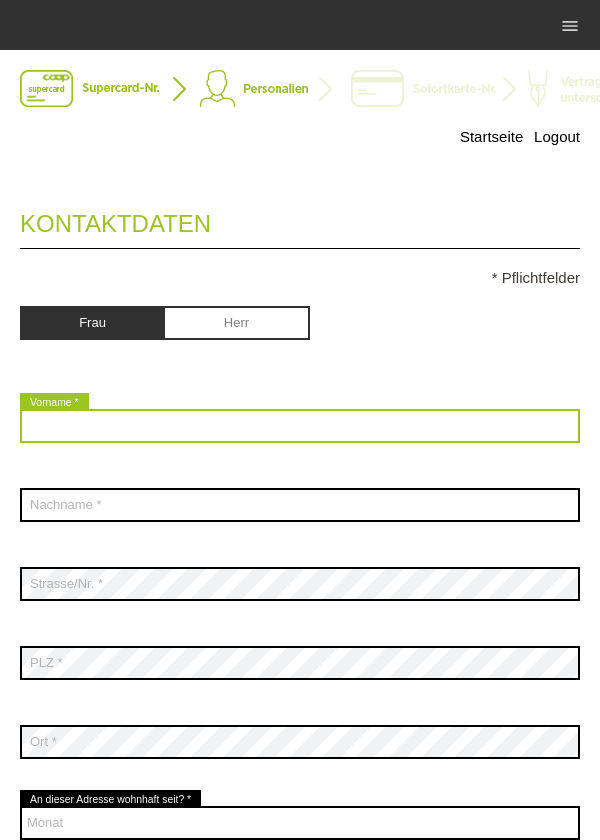 click at bounding box center [300, 426] 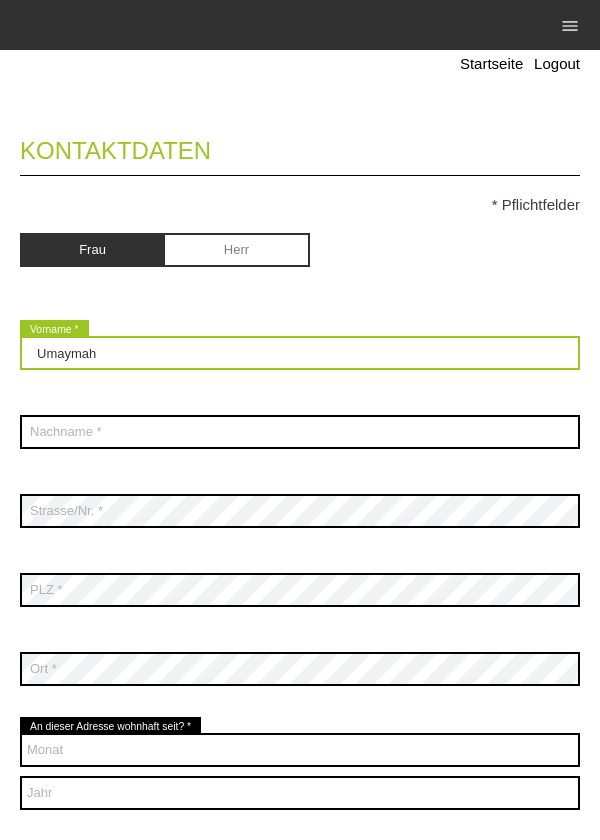 scroll, scrollTop: 84, scrollLeft: 0, axis: vertical 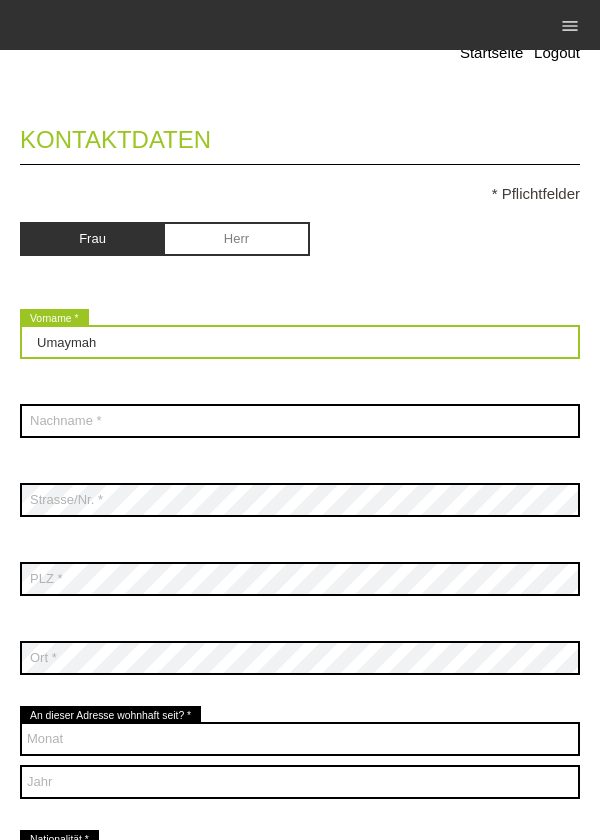type on "Umaymah" 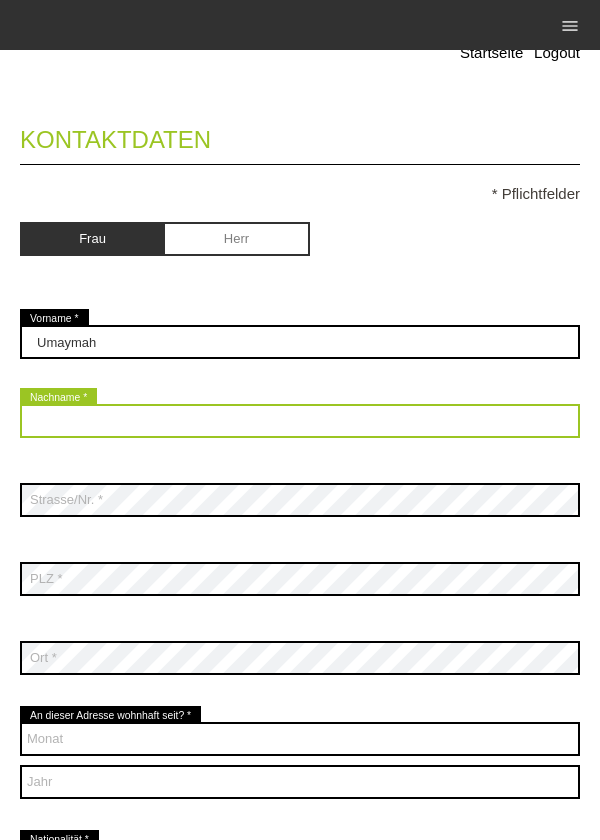 click at bounding box center [300, 421] 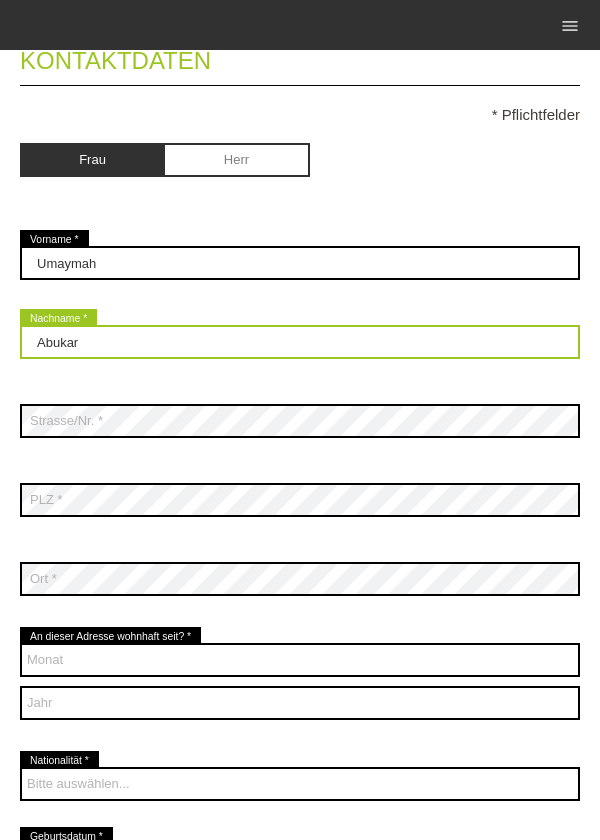 scroll, scrollTop: 215, scrollLeft: 0, axis: vertical 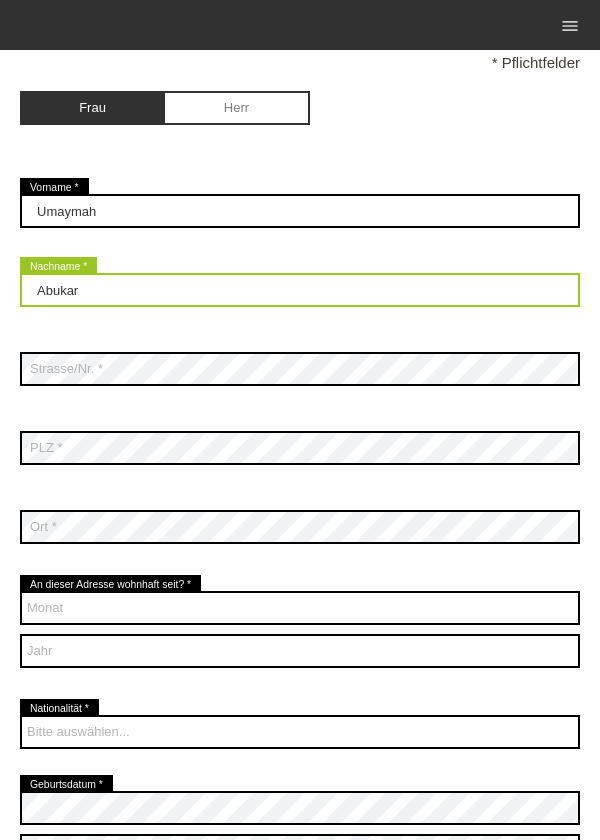 type on "Abukar" 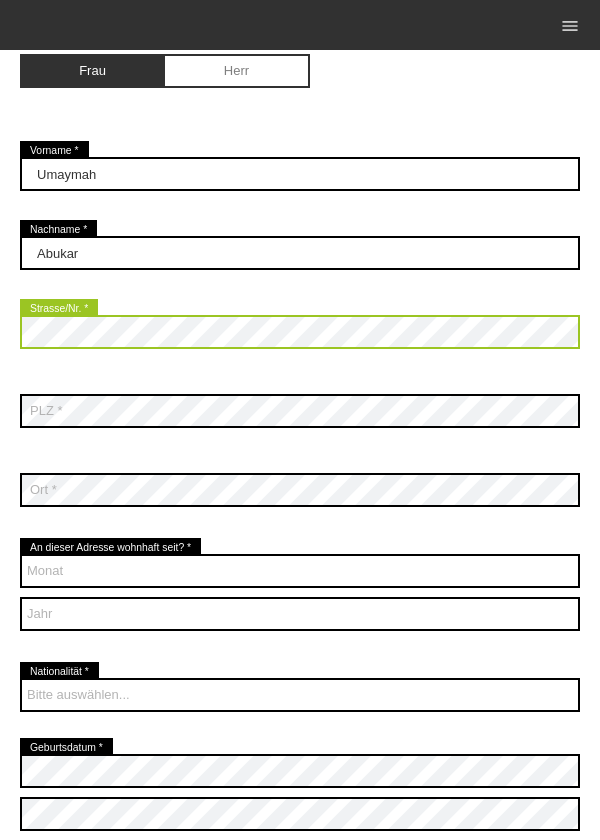 scroll, scrollTop: 268, scrollLeft: 0, axis: vertical 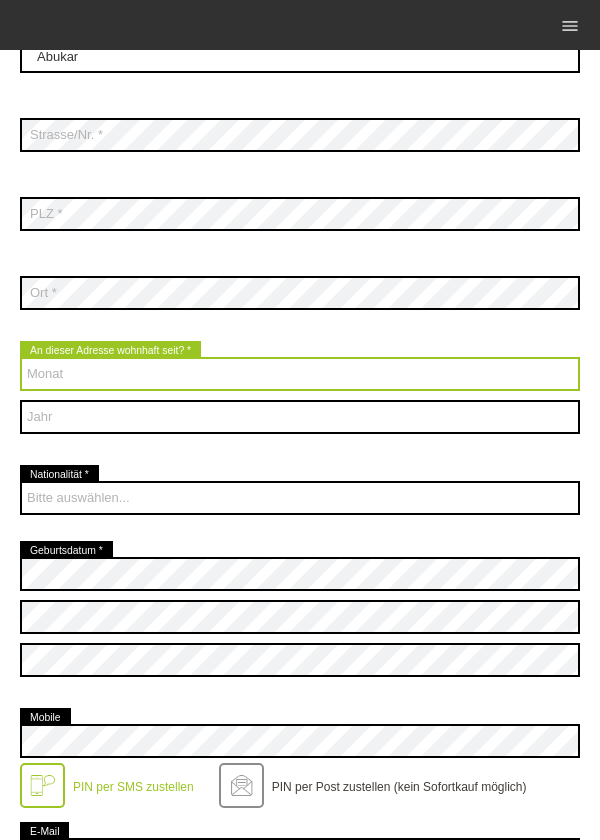 click on "Monat
01
02
03
04
05
06
07
08
09 10 11 12" at bounding box center (300, 374) 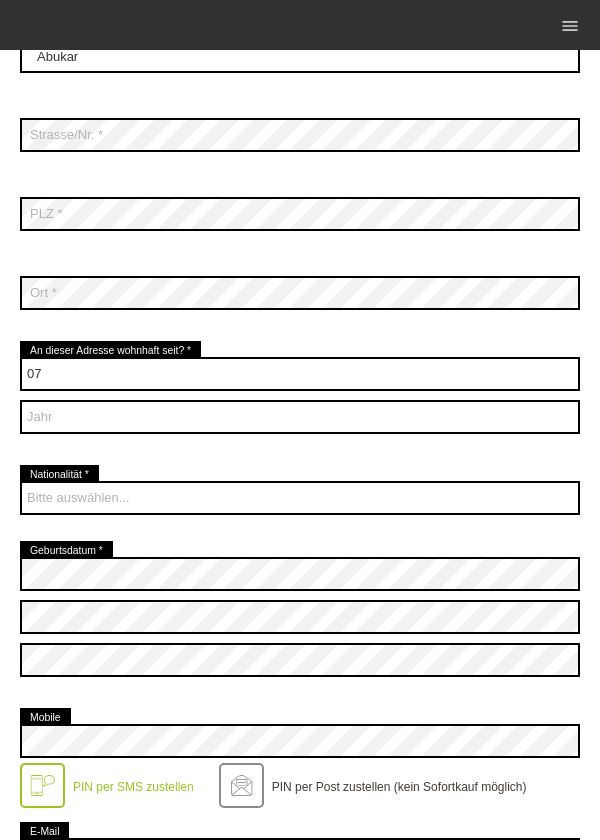 click on "Monat
01
02
03
04
05
06
07 08 09 10 11 12
error Jahr" at bounding box center (300, 398) 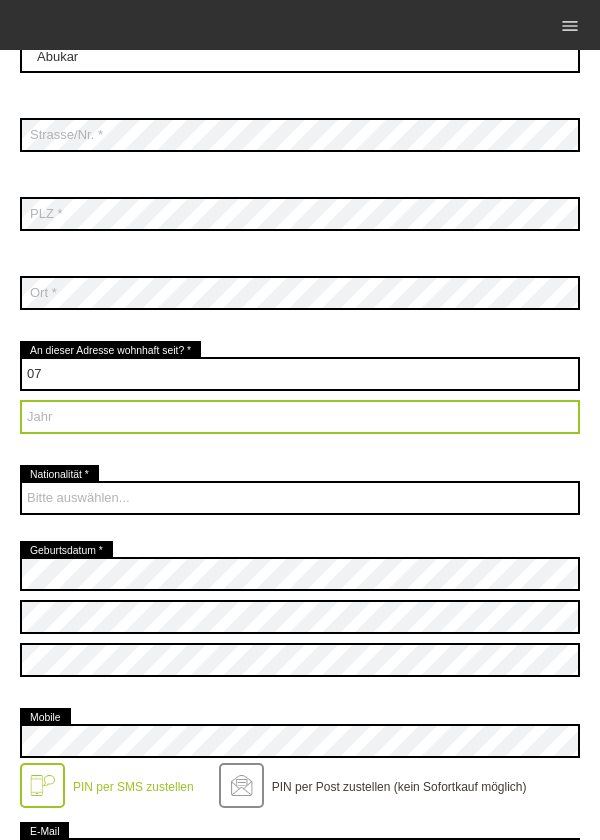 click on "Jahr
2025
2024
2023
2022
2021
2020
2019
2018
2017 2016" at bounding box center [300, 417] 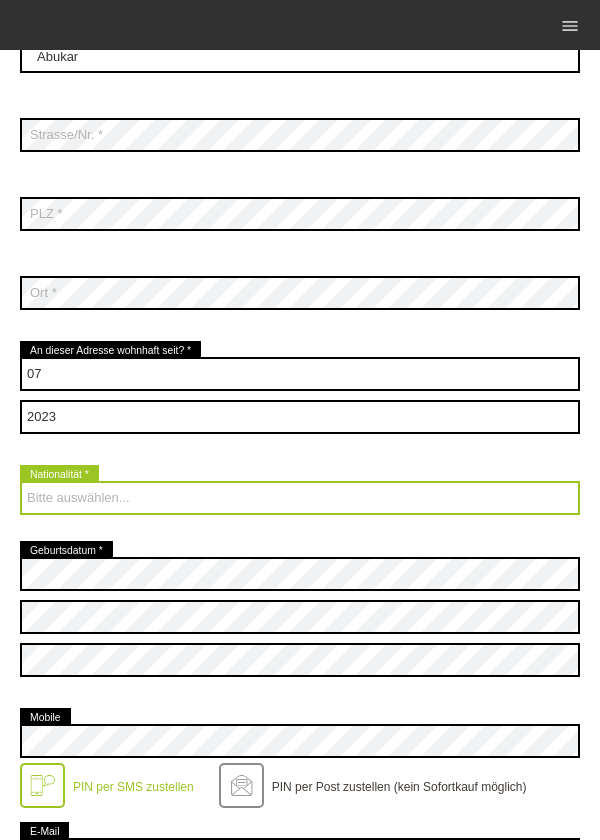click on "Bitte auswählen...
Schweiz
Deutschland
Liechtenstein
Österreich
------------
Afghanistan
Ägypten
Åland
Albanien
Angola" at bounding box center (300, 498) 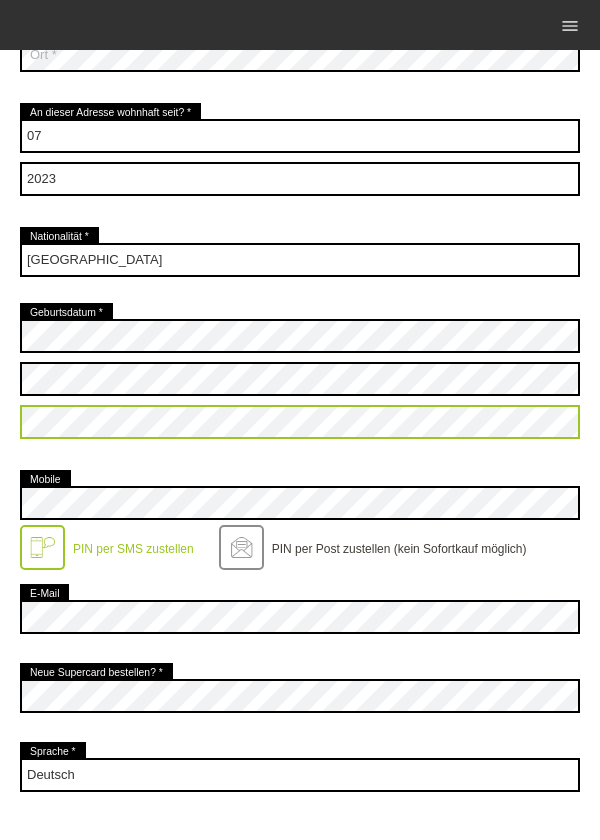 scroll, scrollTop: 684, scrollLeft: 0, axis: vertical 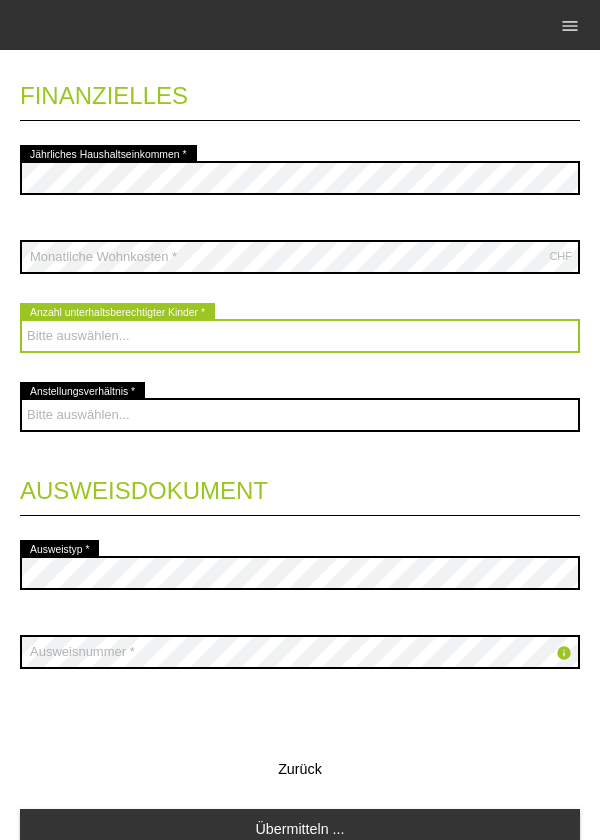 click on "Bitte auswählen...
0
1
2
3
4
5
6
7
8
9" at bounding box center [300, 336] 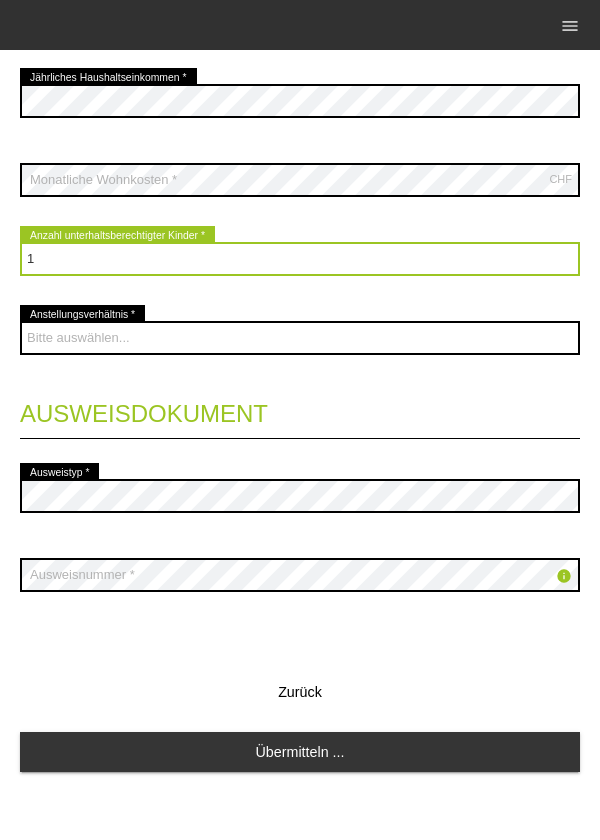 scroll, scrollTop: 1547, scrollLeft: 0, axis: vertical 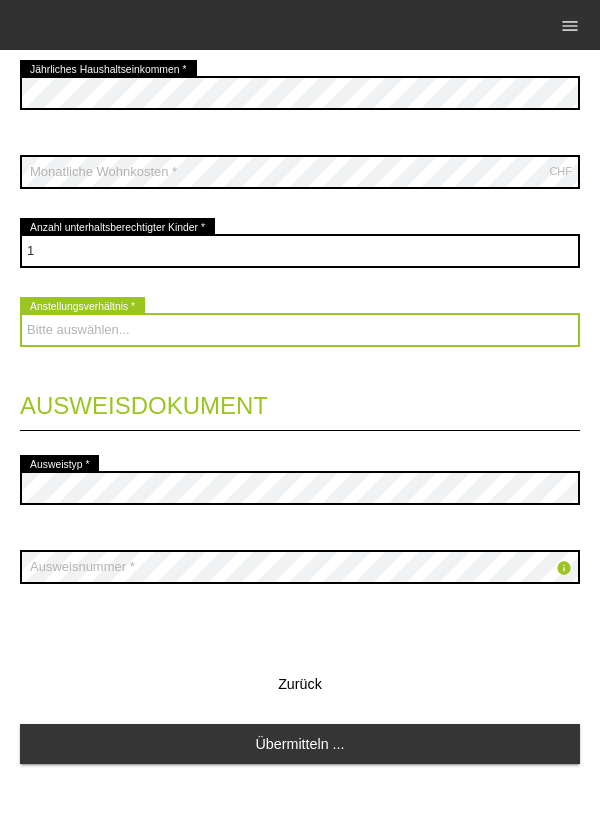click on "Bitte auswählen...
Unbefristet
Befristet
Lehrling/Student
Pensioniert
Nicht arbeitstätig
Hausfrau/-mann
Selbständig" at bounding box center (300, 330) 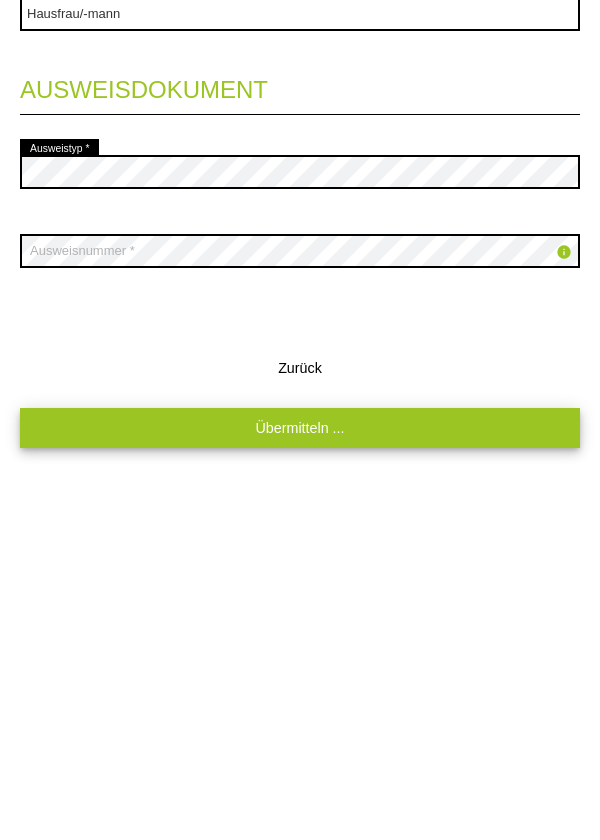 click on "Übermitteln ..." at bounding box center [300, 743] 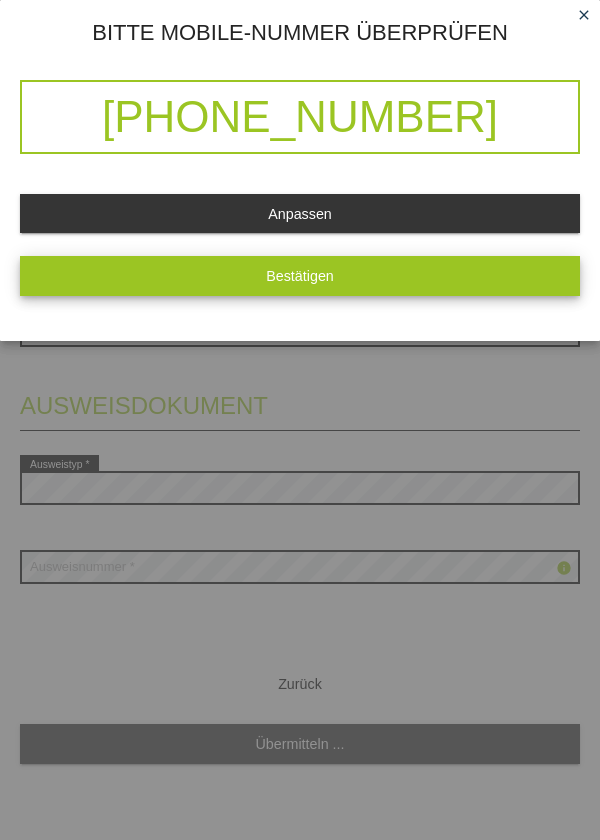 click on "Bestätigen" at bounding box center [300, 275] 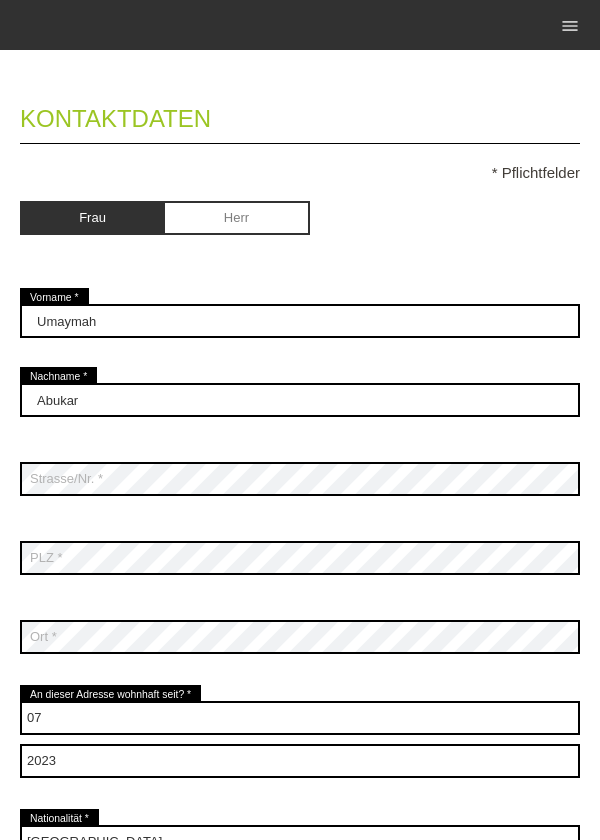 scroll, scrollTop: 0, scrollLeft: 0, axis: both 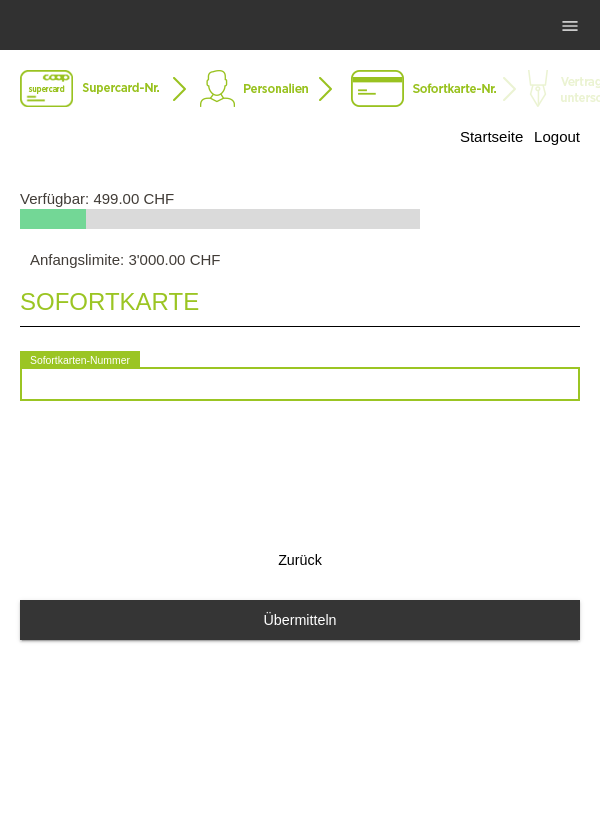 click at bounding box center (300, 384) 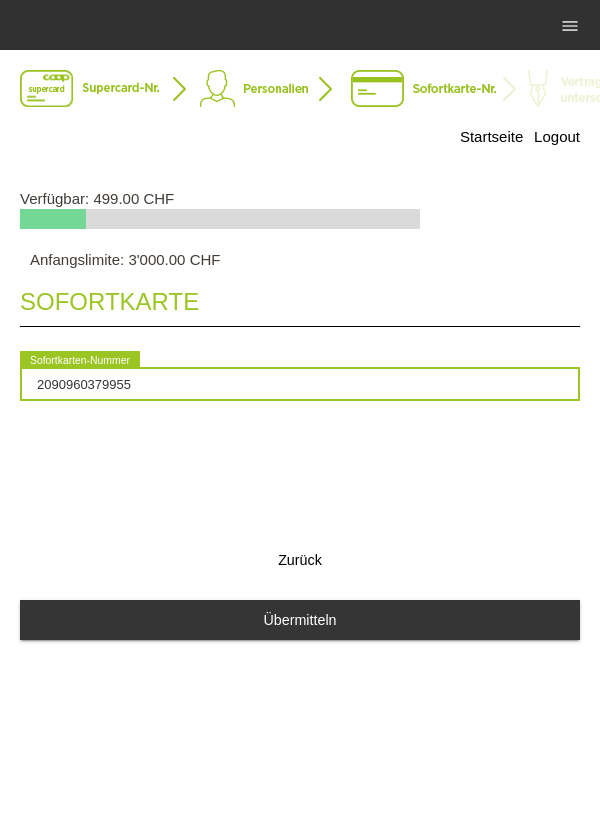type on "2090960379955" 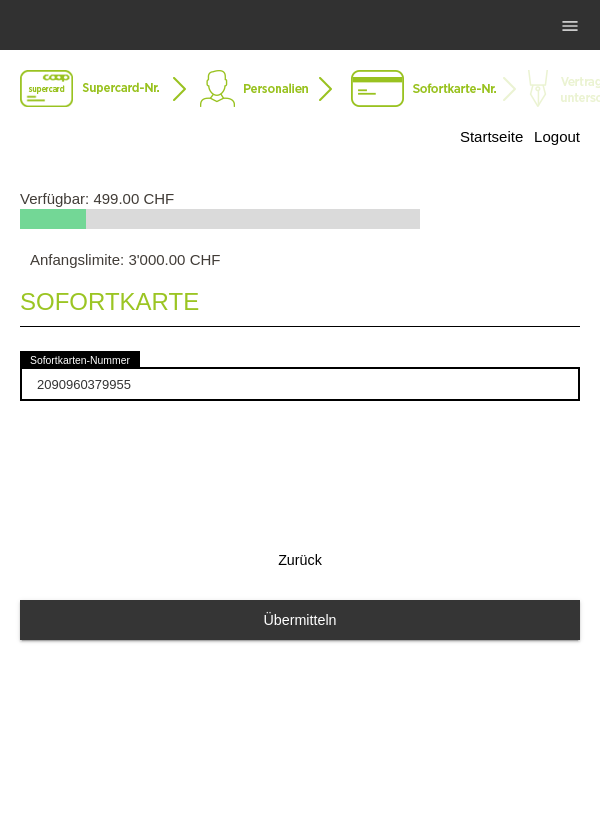 click on "Sofortkarte
2090960379955
error
Sofortkarten-Nummer
Zurück
Übermitteln" at bounding box center (300, 466) 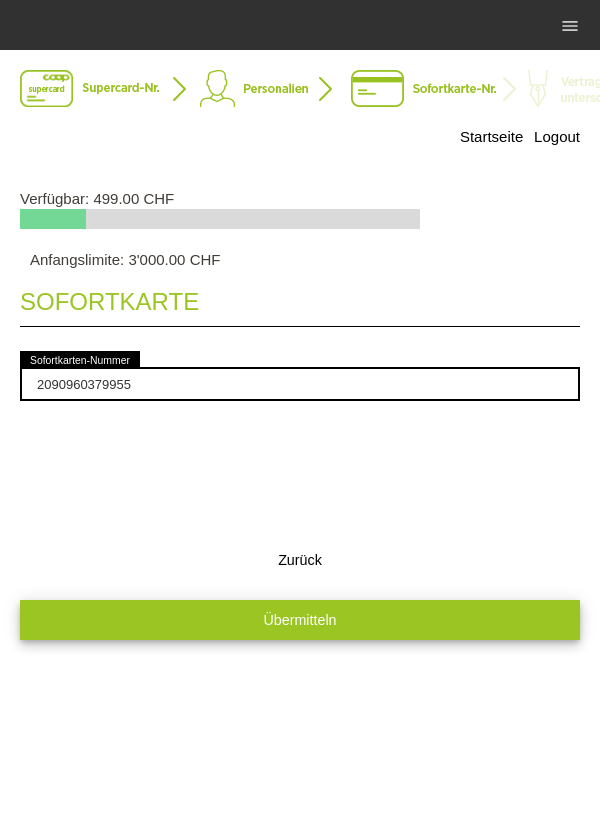 click on "Übermitteln" at bounding box center [300, 619] 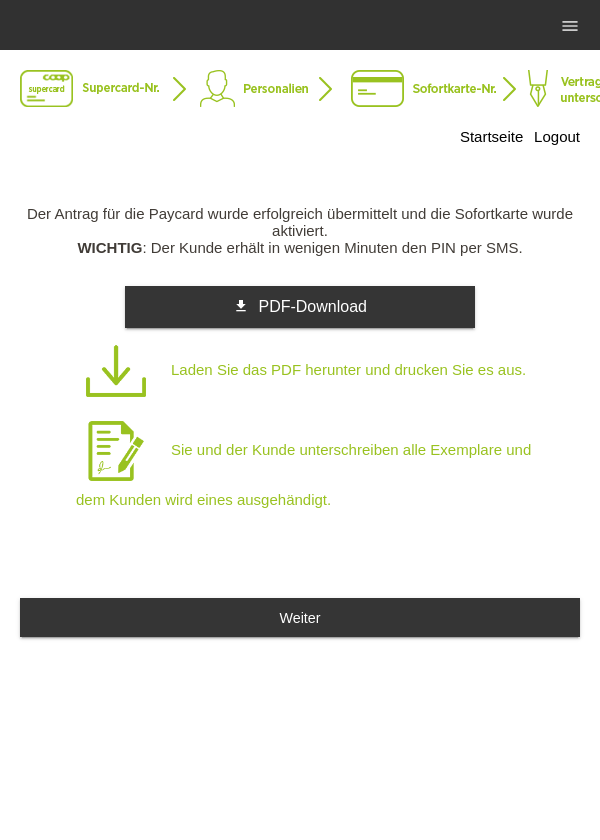 scroll, scrollTop: 0, scrollLeft: 0, axis: both 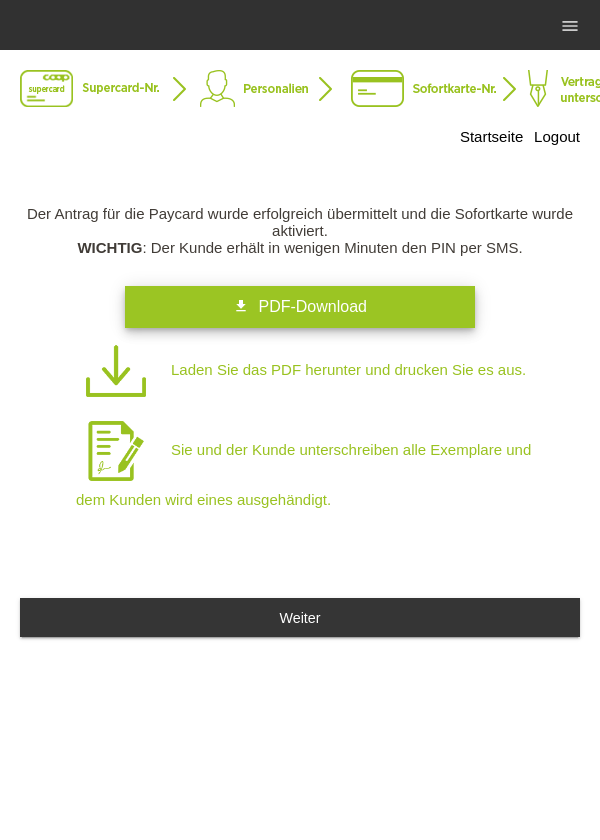 click on "PDF-Download" at bounding box center [312, 306] 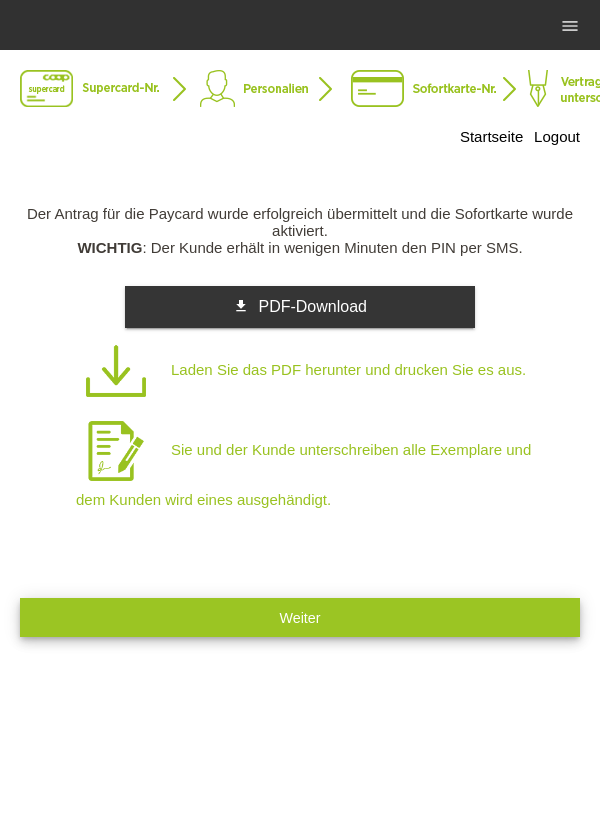 click on "Weiter" at bounding box center [300, 617] 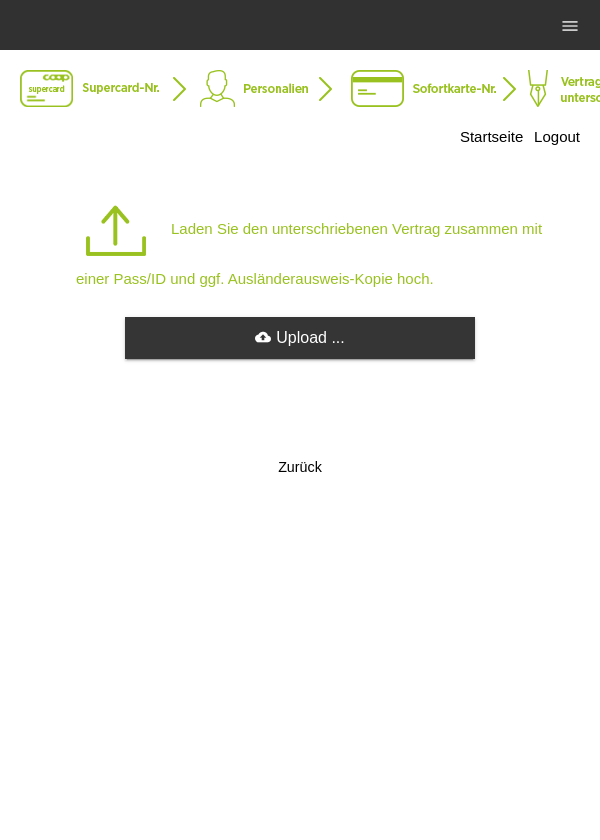scroll, scrollTop: 0, scrollLeft: 0, axis: both 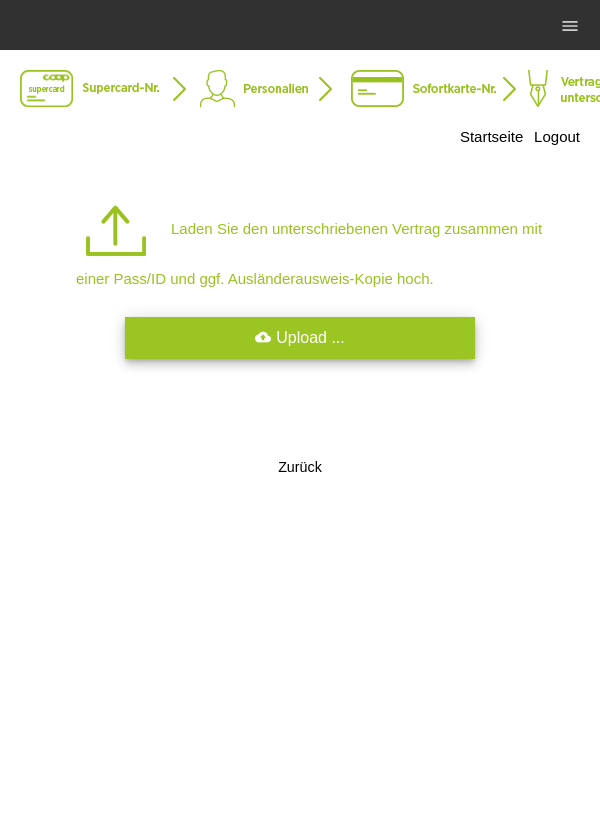 click on "cloud_upload  Upload ..." at bounding box center (300, 338) 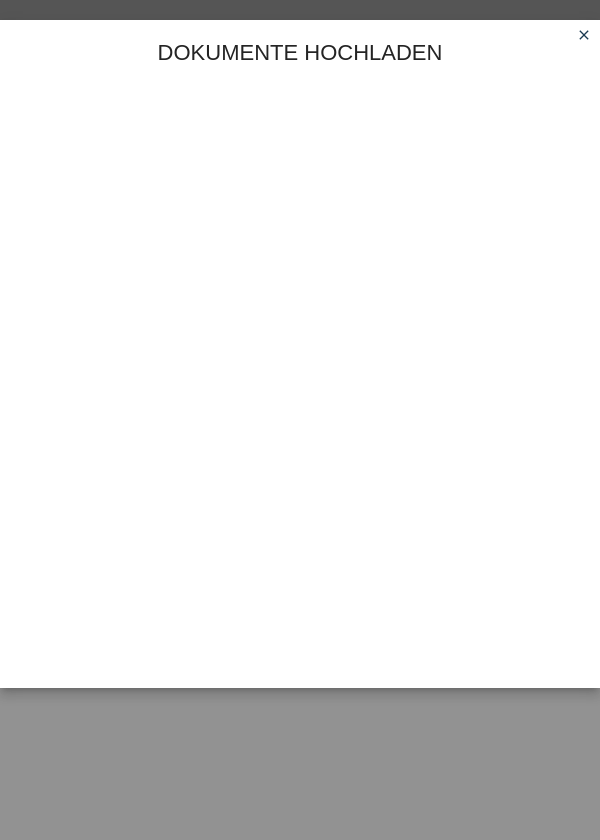 click on "close" at bounding box center (584, 35) 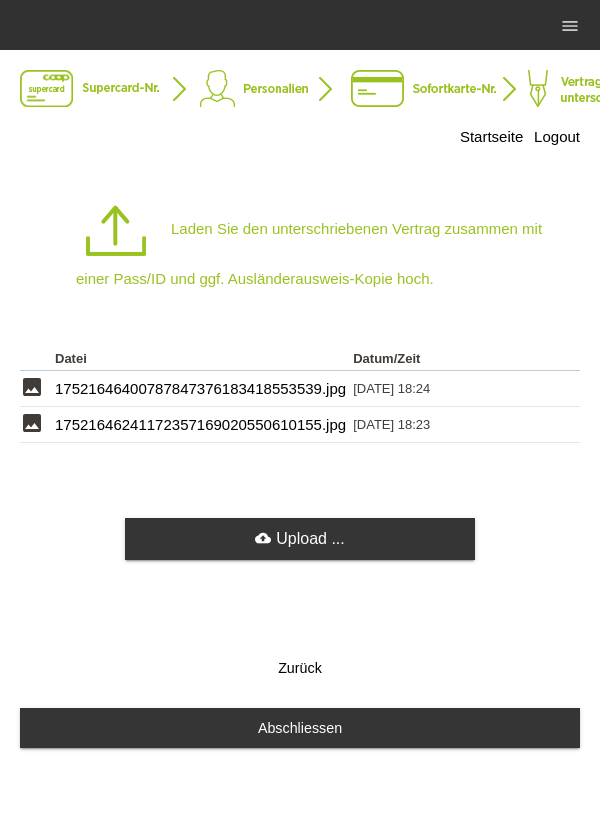 scroll, scrollTop: 0, scrollLeft: 0, axis: both 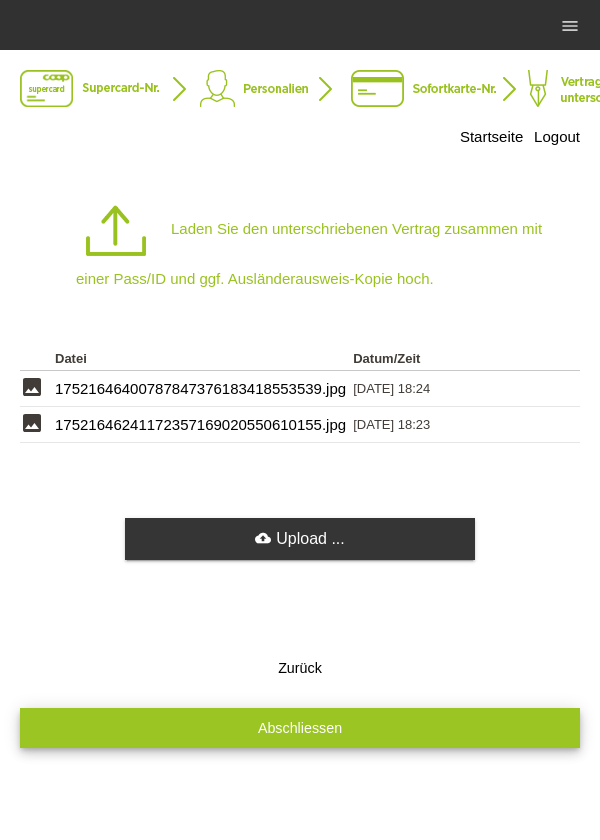click on "Abschliessen" at bounding box center [300, 727] 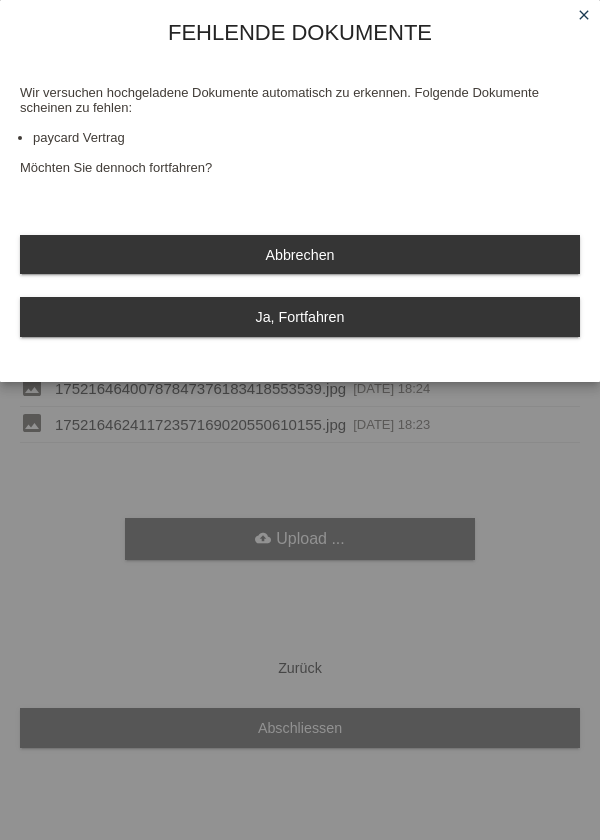 scroll, scrollTop: 0, scrollLeft: 0, axis: both 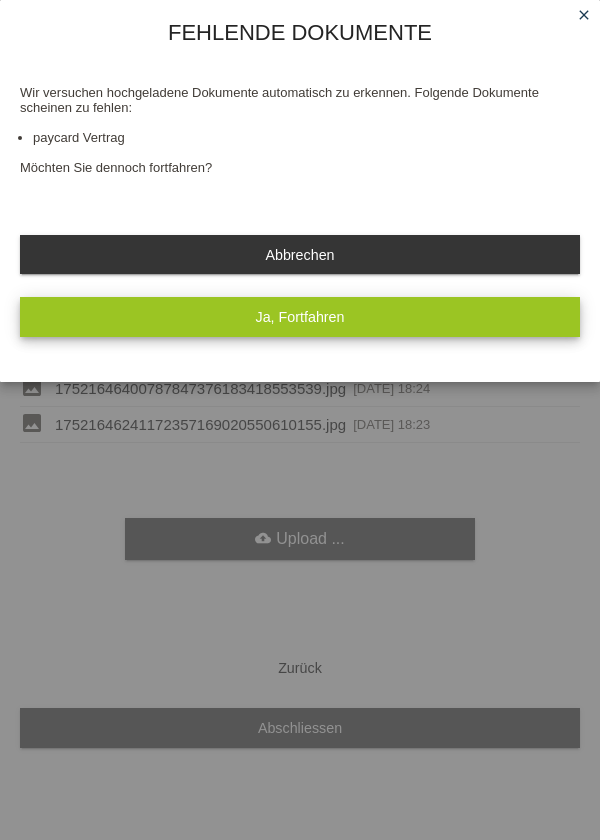 click on "Ja, Fortfahren" at bounding box center [300, 316] 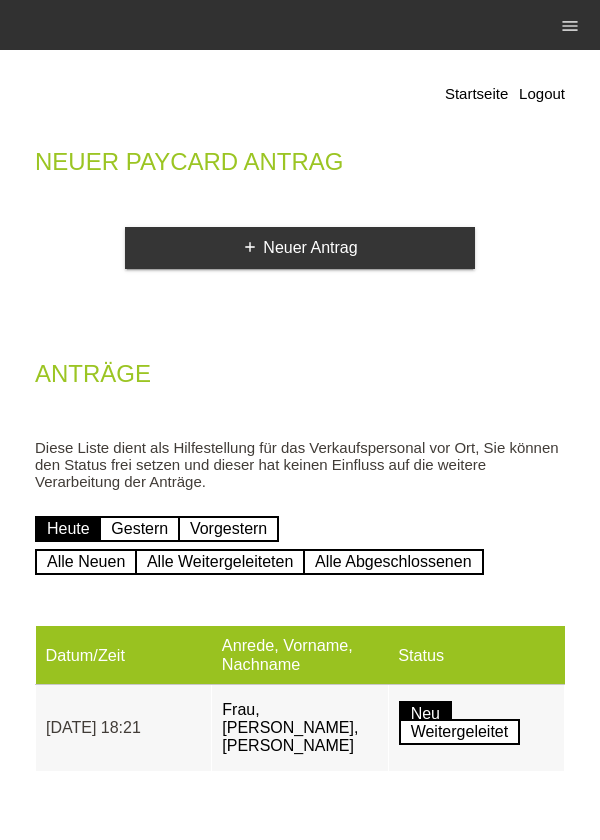 scroll, scrollTop: 0, scrollLeft: 0, axis: both 